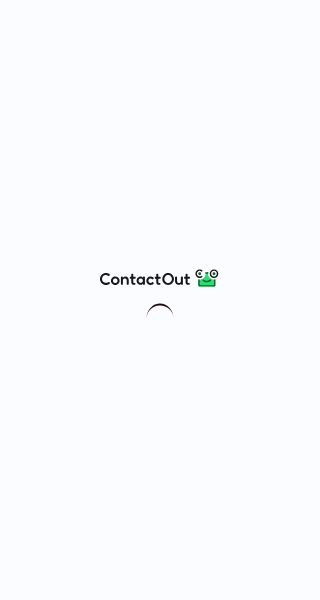 scroll, scrollTop: 0, scrollLeft: 0, axis: both 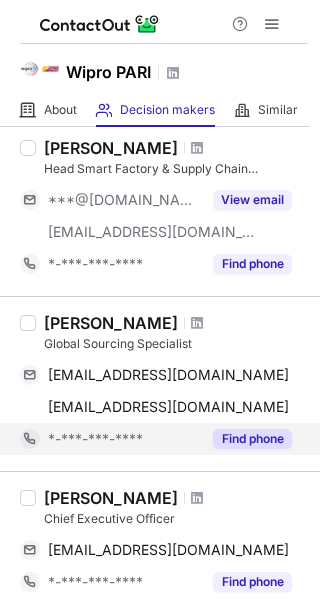 click on "Find phone" at bounding box center (252, 439) 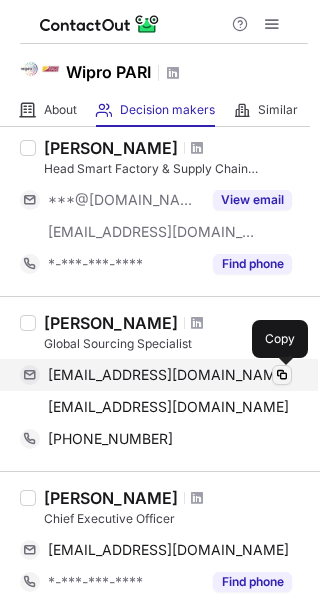 click at bounding box center (282, 375) 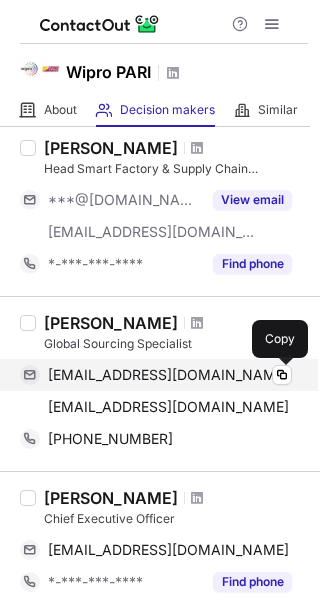 type 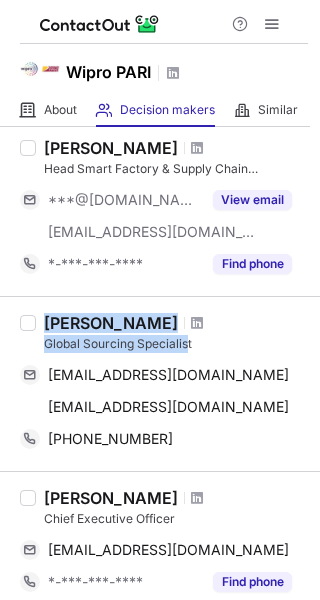 drag, startPoint x: 189, startPoint y: 339, endPoint x: 42, endPoint y: 330, distance: 147.27525 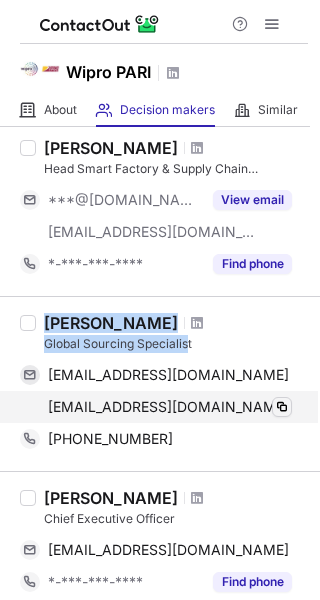 copy on "Umesh Kadam Global Sourcing Specialis" 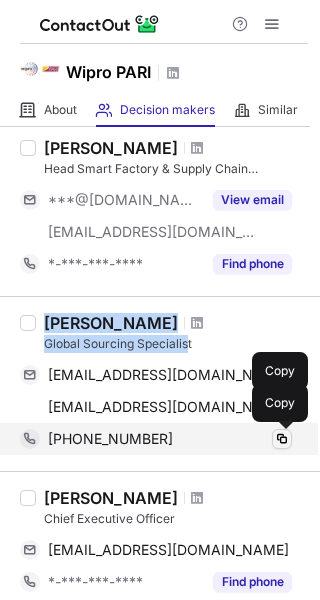 click at bounding box center [282, 439] 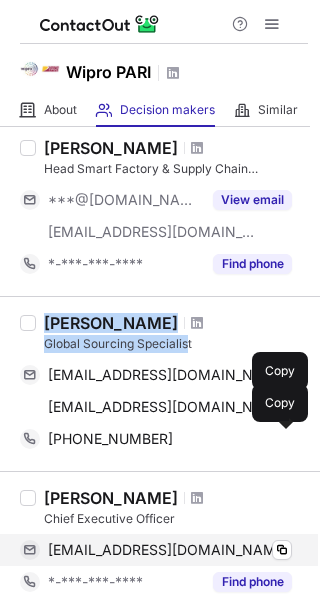 type 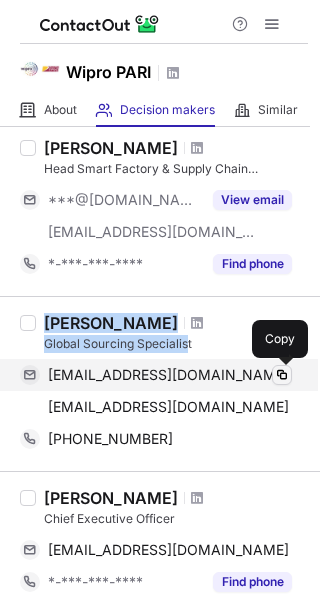 click at bounding box center (282, 375) 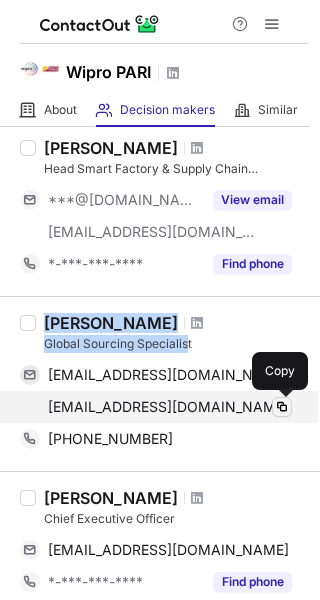 type 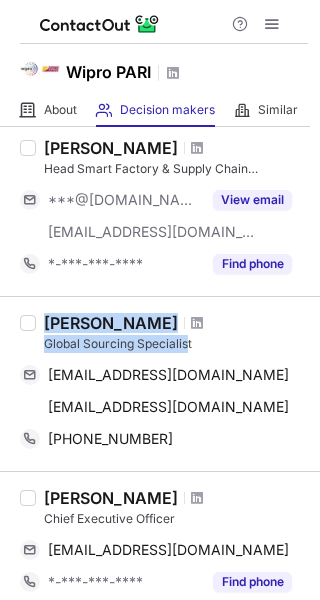 scroll, scrollTop: 1100, scrollLeft: 0, axis: vertical 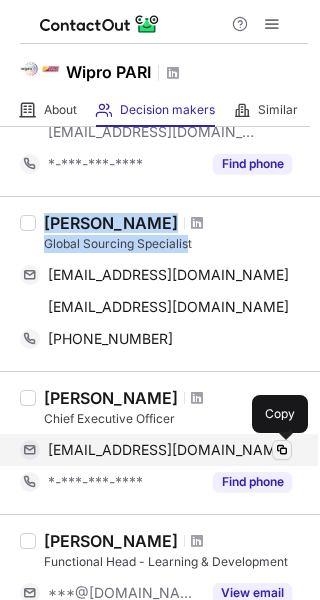 click at bounding box center (282, 450) 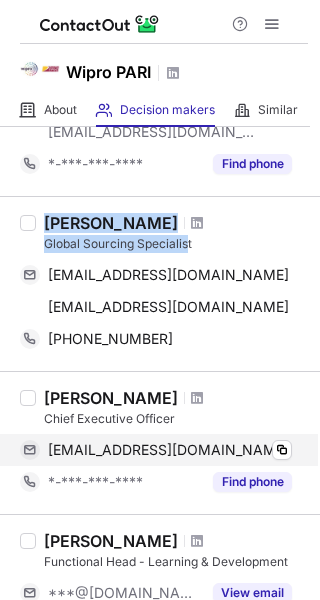 type 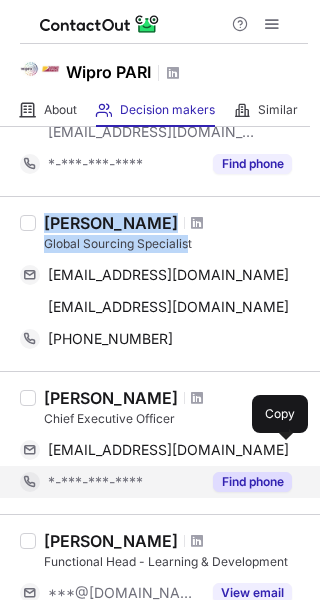 click on "Find phone" at bounding box center [252, 482] 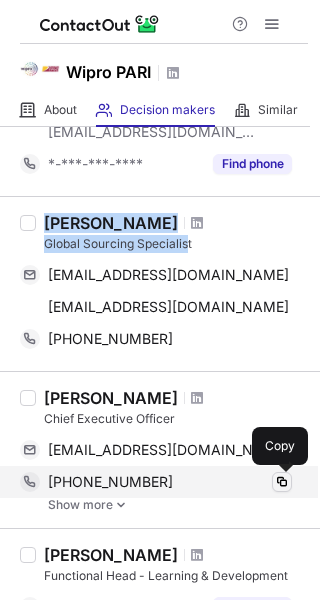 type 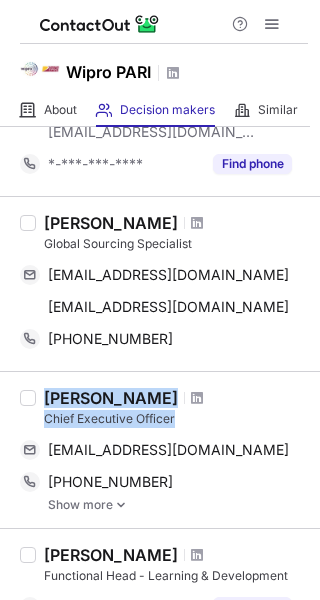 drag, startPoint x: 191, startPoint y: 420, endPoint x: 49, endPoint y: 406, distance: 142.68848 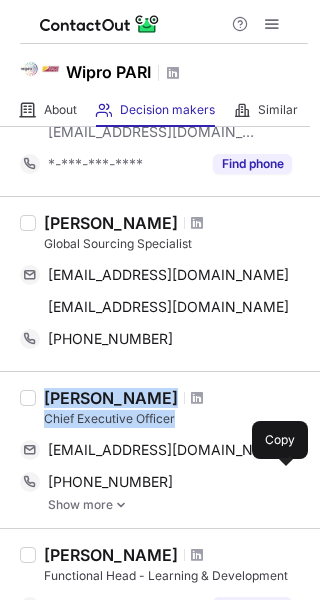 copy on "Vipul Tandon Chief Executive Officer" 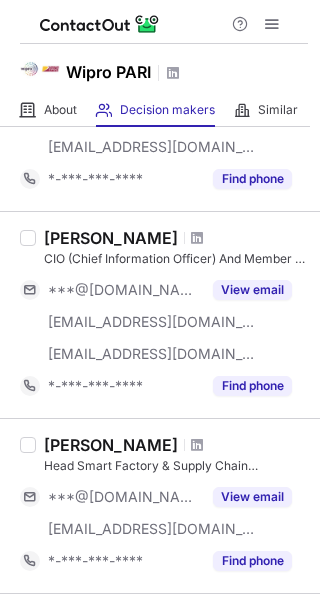 scroll, scrollTop: 700, scrollLeft: 0, axis: vertical 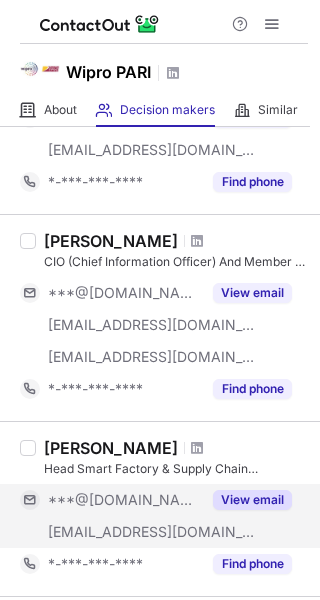 click on "View email" at bounding box center [252, 500] 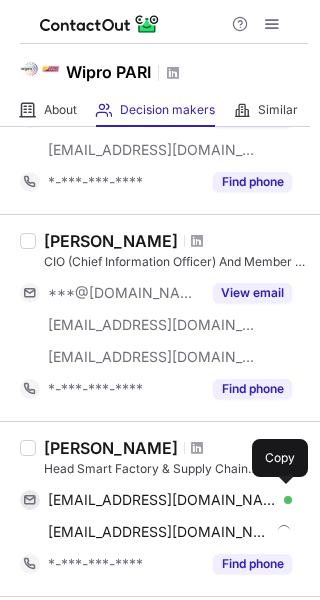 scroll, scrollTop: 800, scrollLeft: 0, axis: vertical 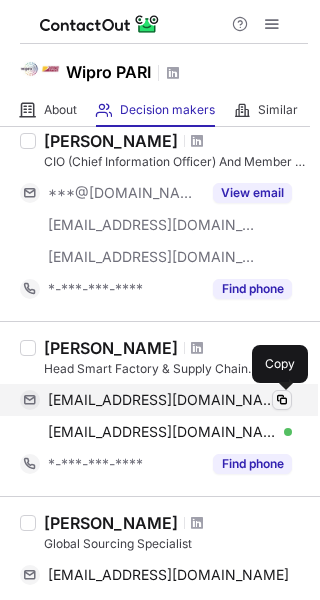 click at bounding box center (282, 400) 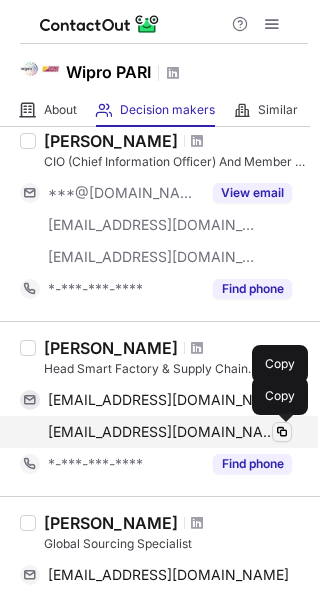type 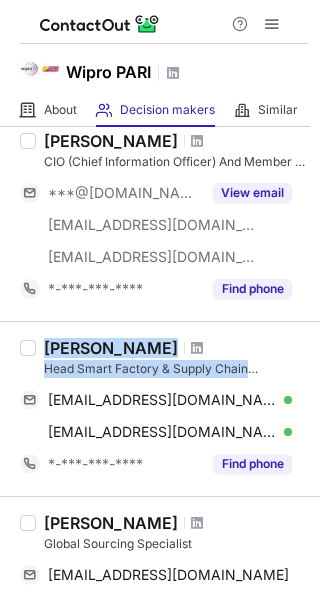 drag, startPoint x: 198, startPoint y: 362, endPoint x: 45, endPoint y: 351, distance: 153.39491 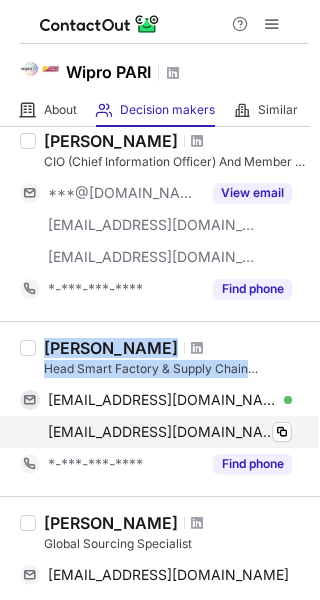 copy on "Sanjay Ghosh Head Smart Factory & Supply Chain" 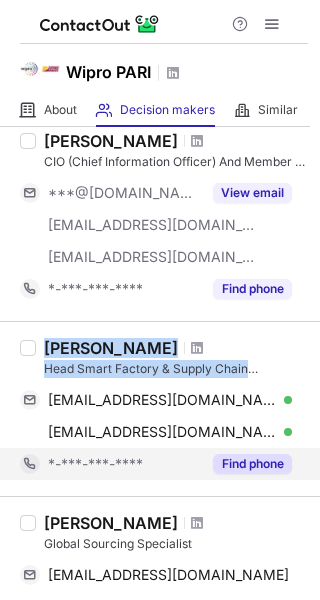 click on "Find phone" at bounding box center (252, 464) 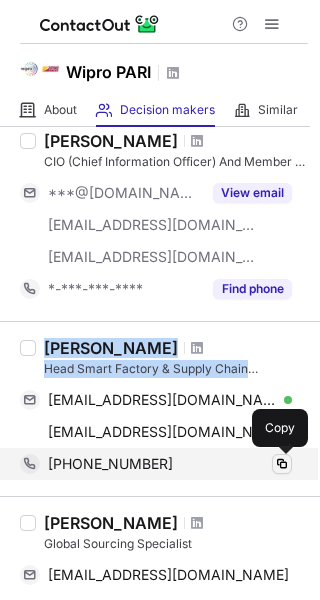 click at bounding box center [282, 464] 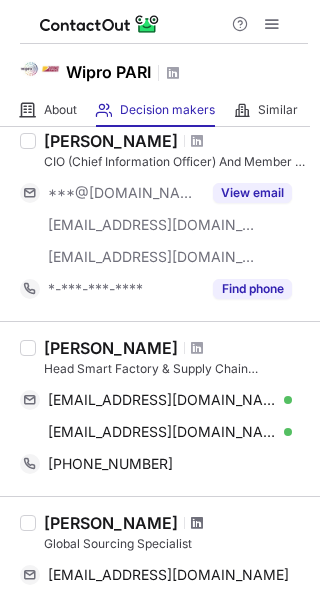 click at bounding box center [197, 523] 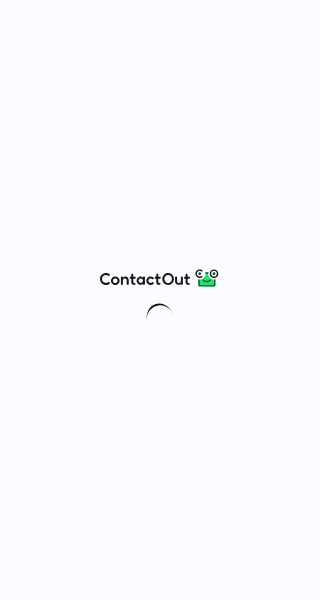 scroll, scrollTop: 0, scrollLeft: 0, axis: both 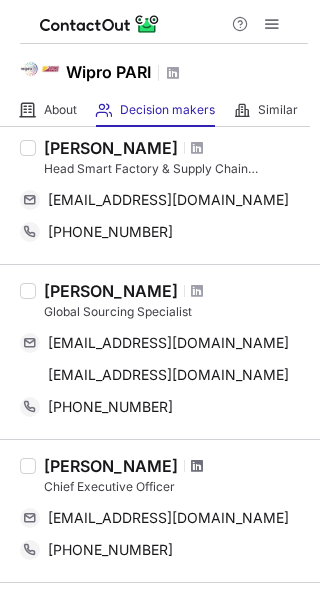 click at bounding box center [197, 466] 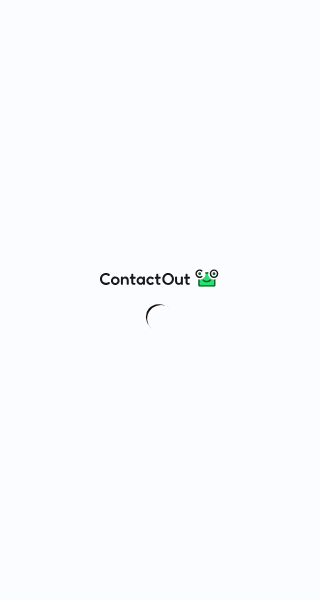 scroll, scrollTop: 0, scrollLeft: 0, axis: both 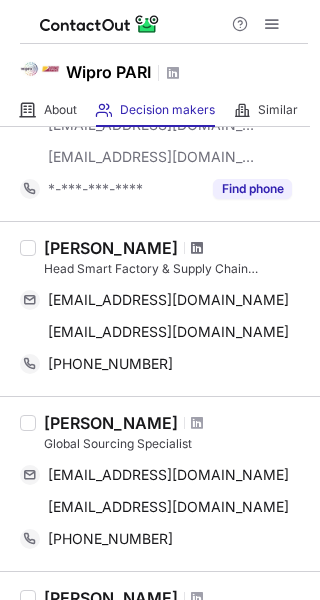 click at bounding box center [197, 248] 